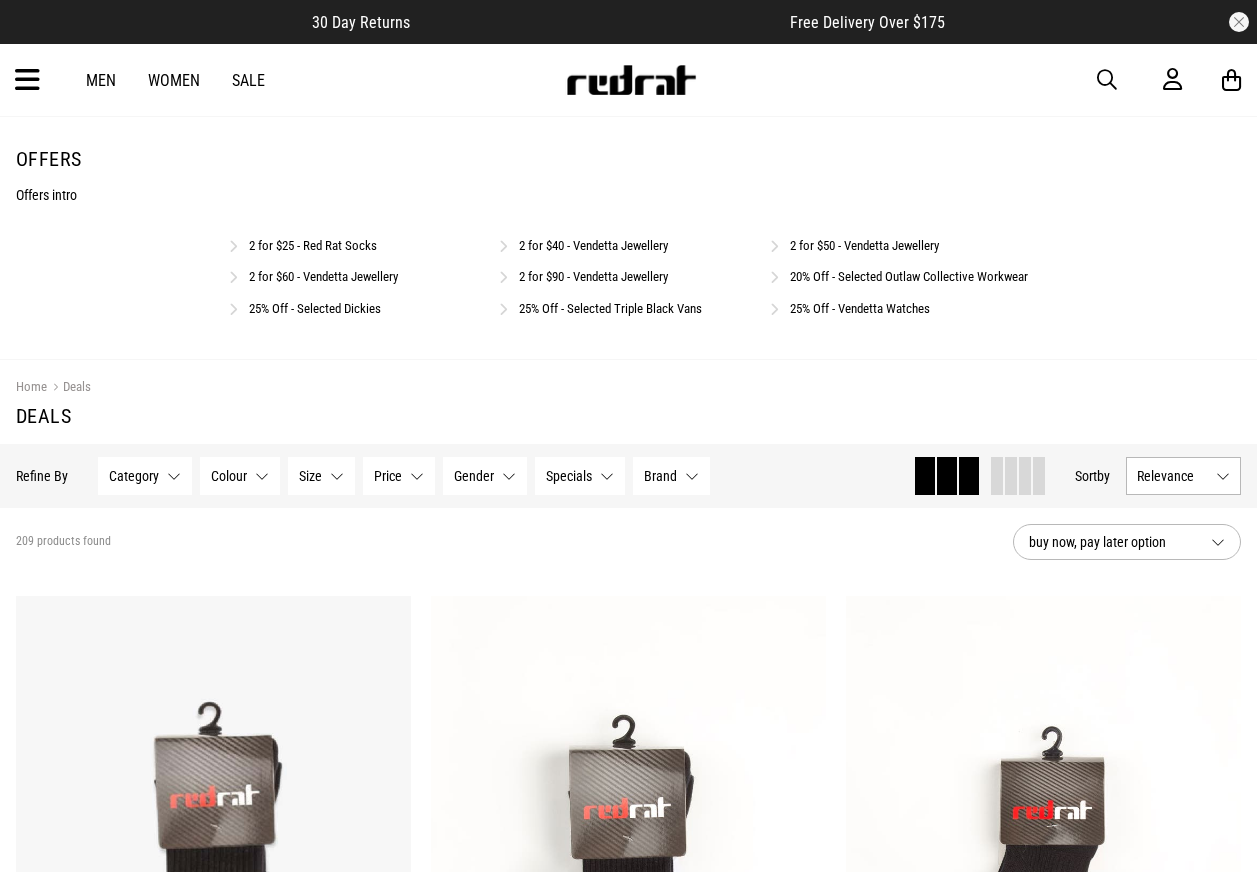 scroll, scrollTop: 0, scrollLeft: 0, axis: both 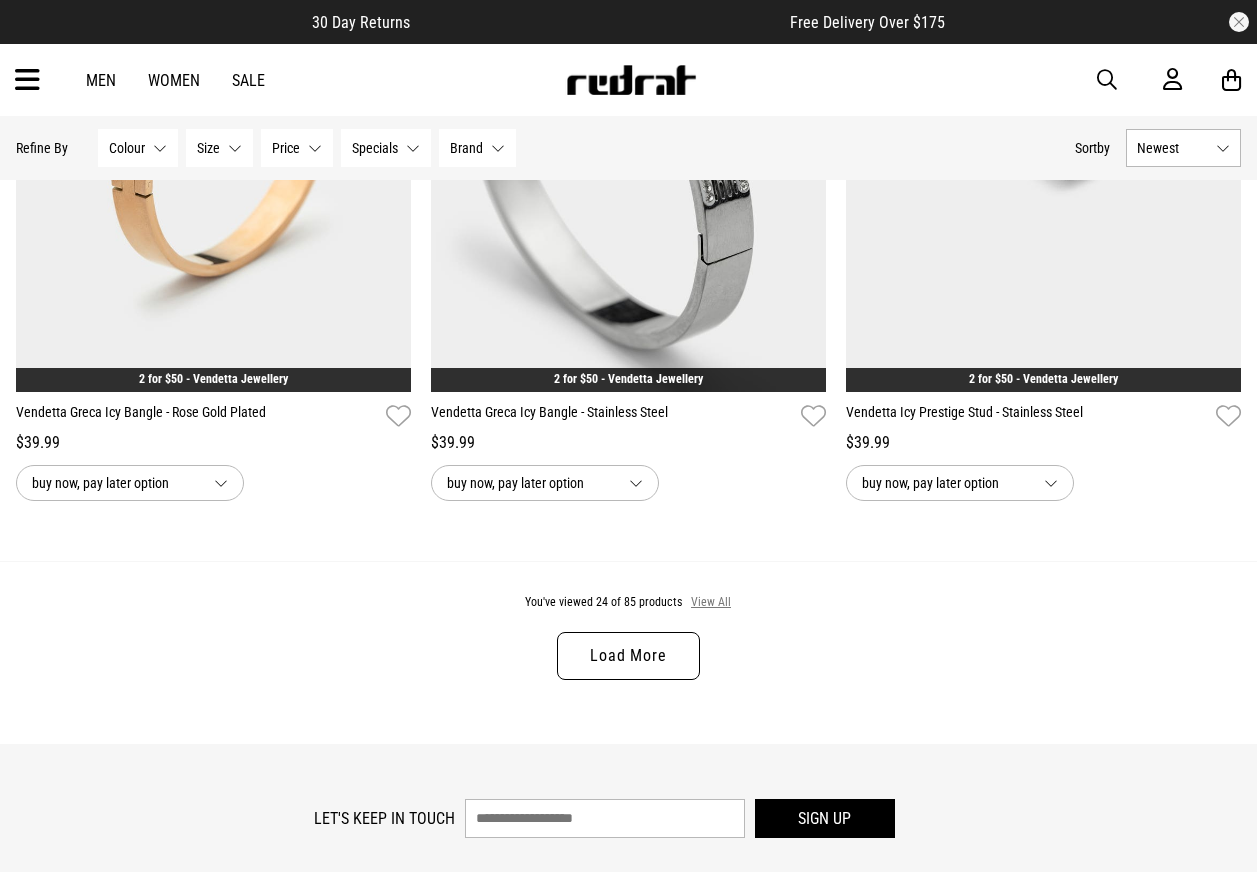 click on "View All" at bounding box center (711, 603) 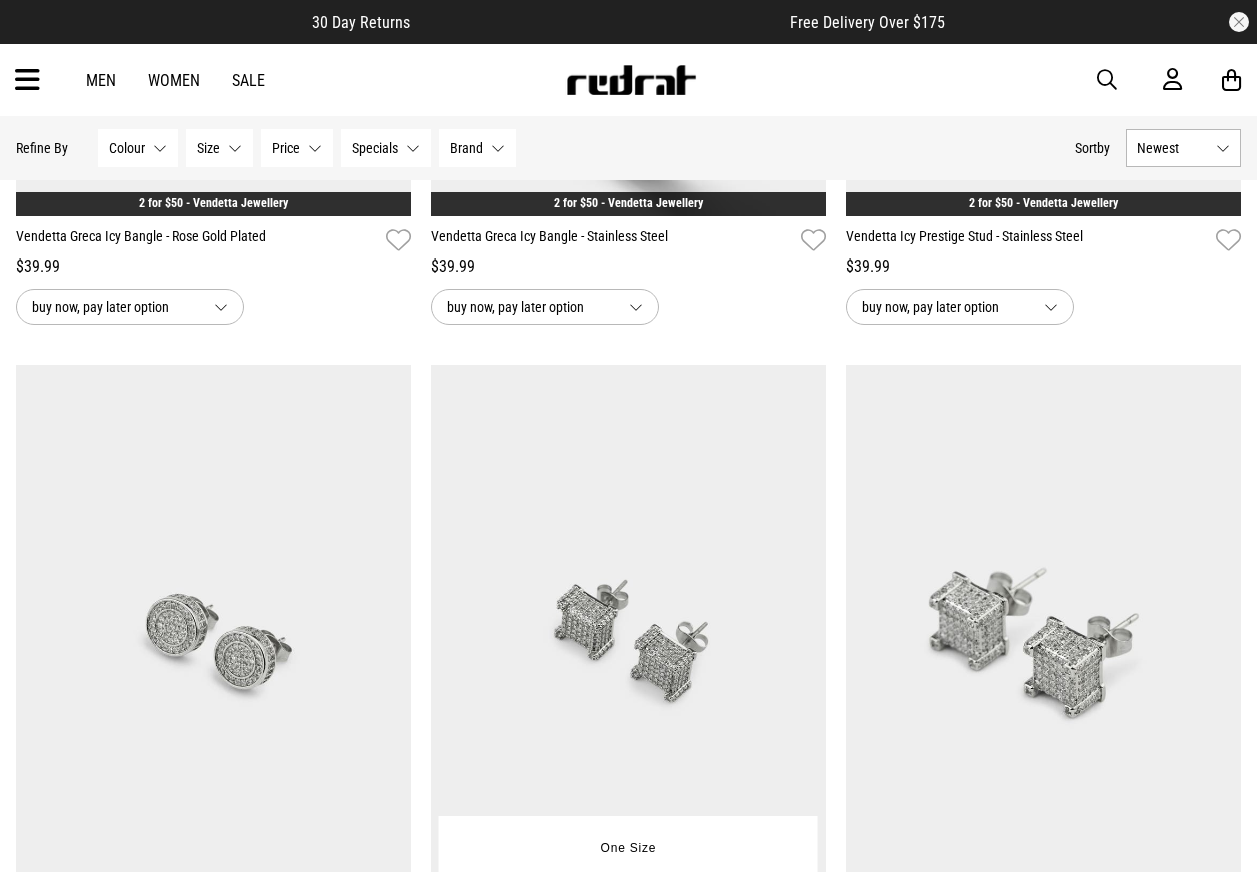 scroll, scrollTop: 5800, scrollLeft: 0, axis: vertical 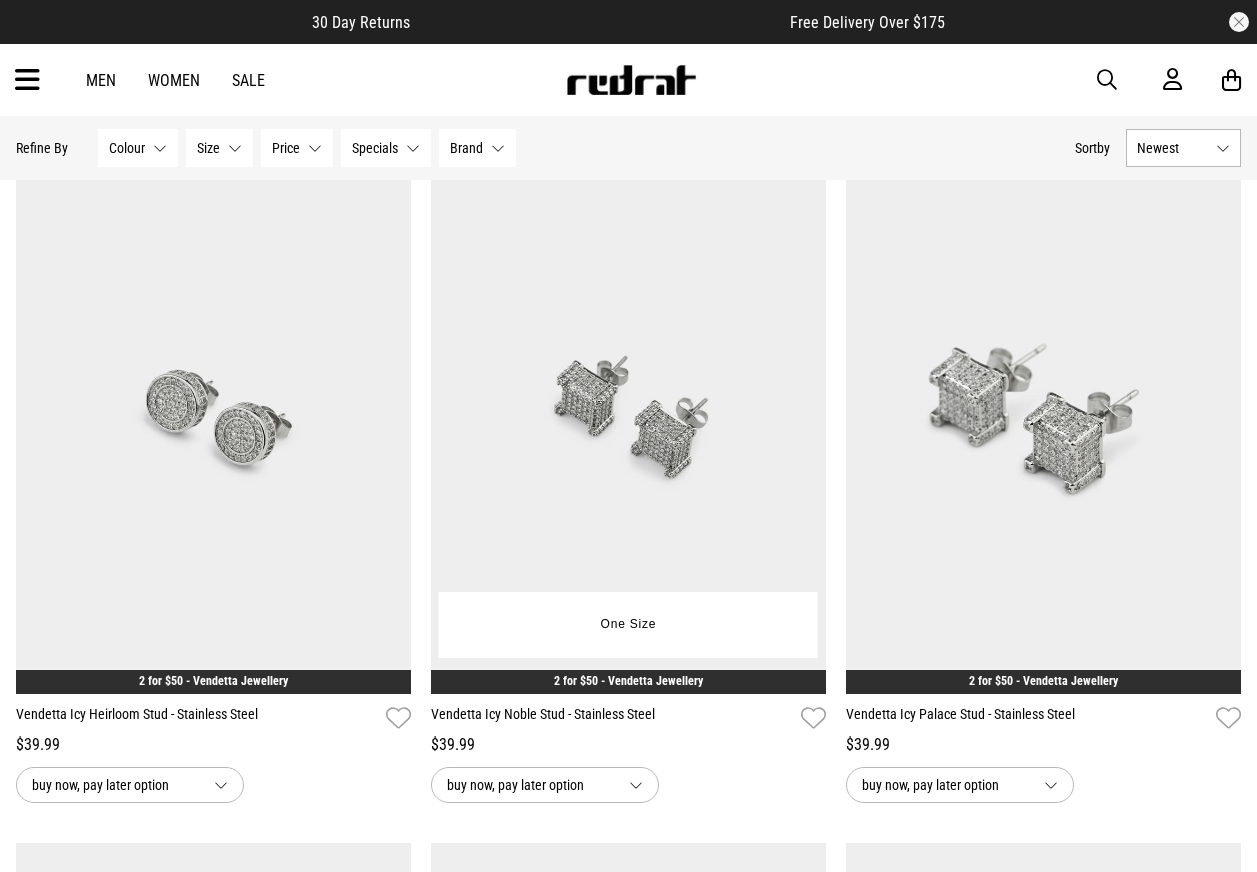 click at bounding box center [628, 417] 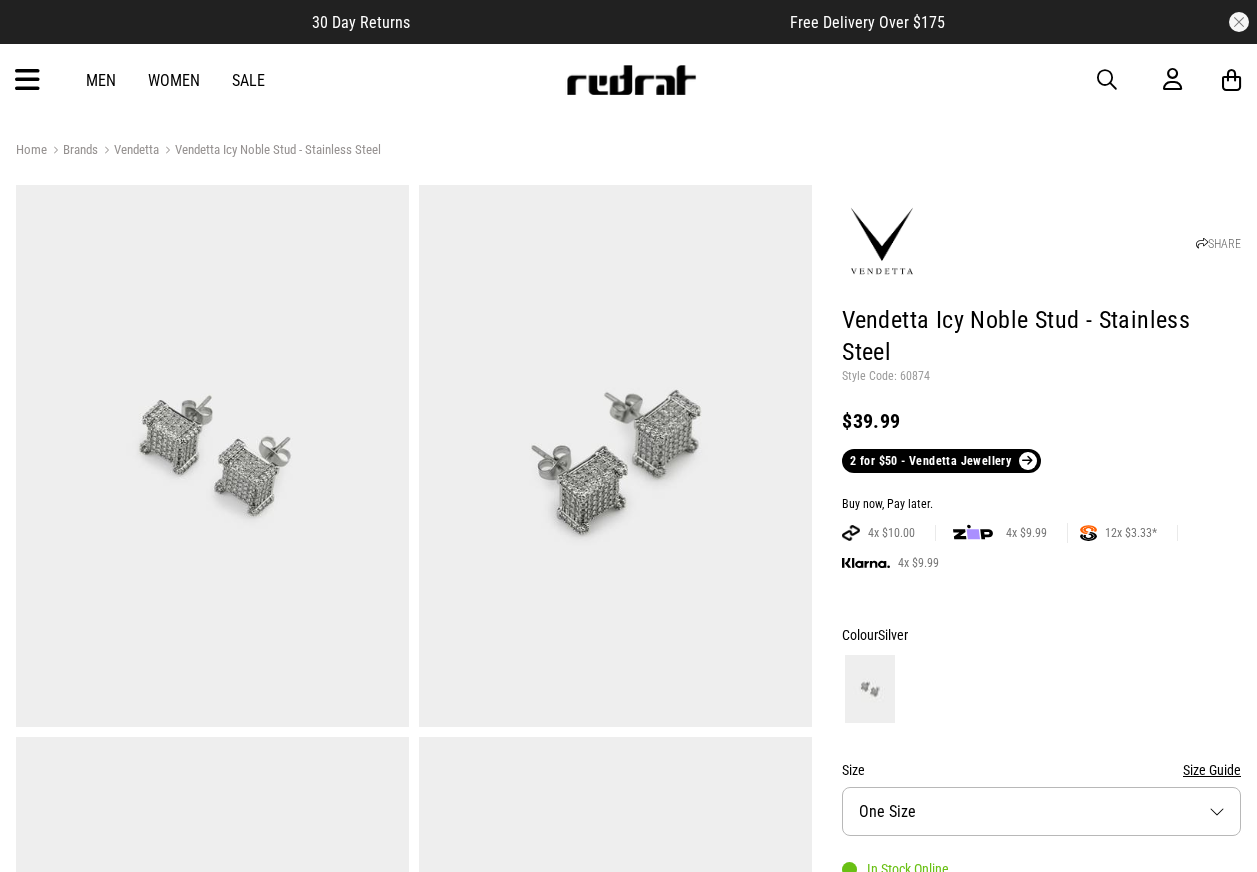 scroll, scrollTop: 0, scrollLeft: 0, axis: both 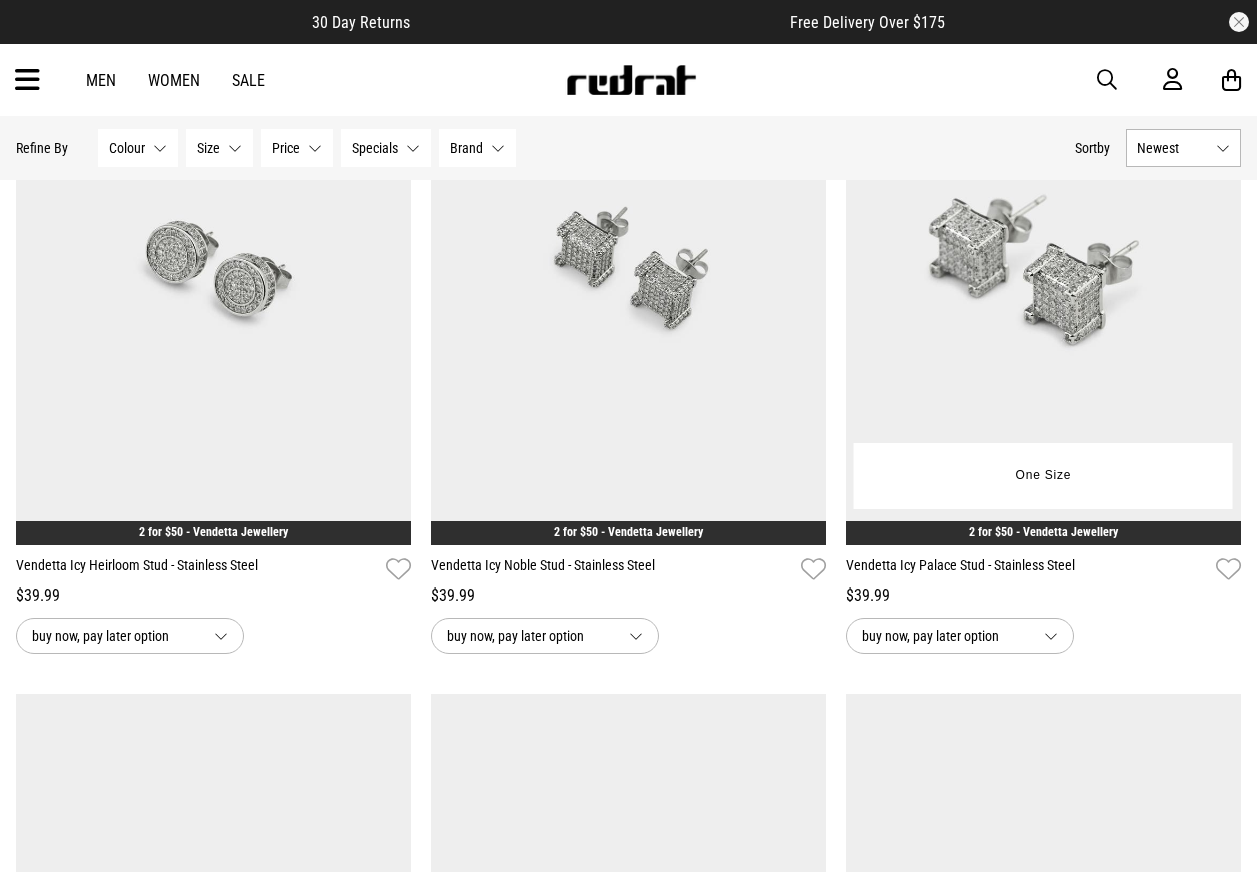 click at bounding box center (1043, 268) 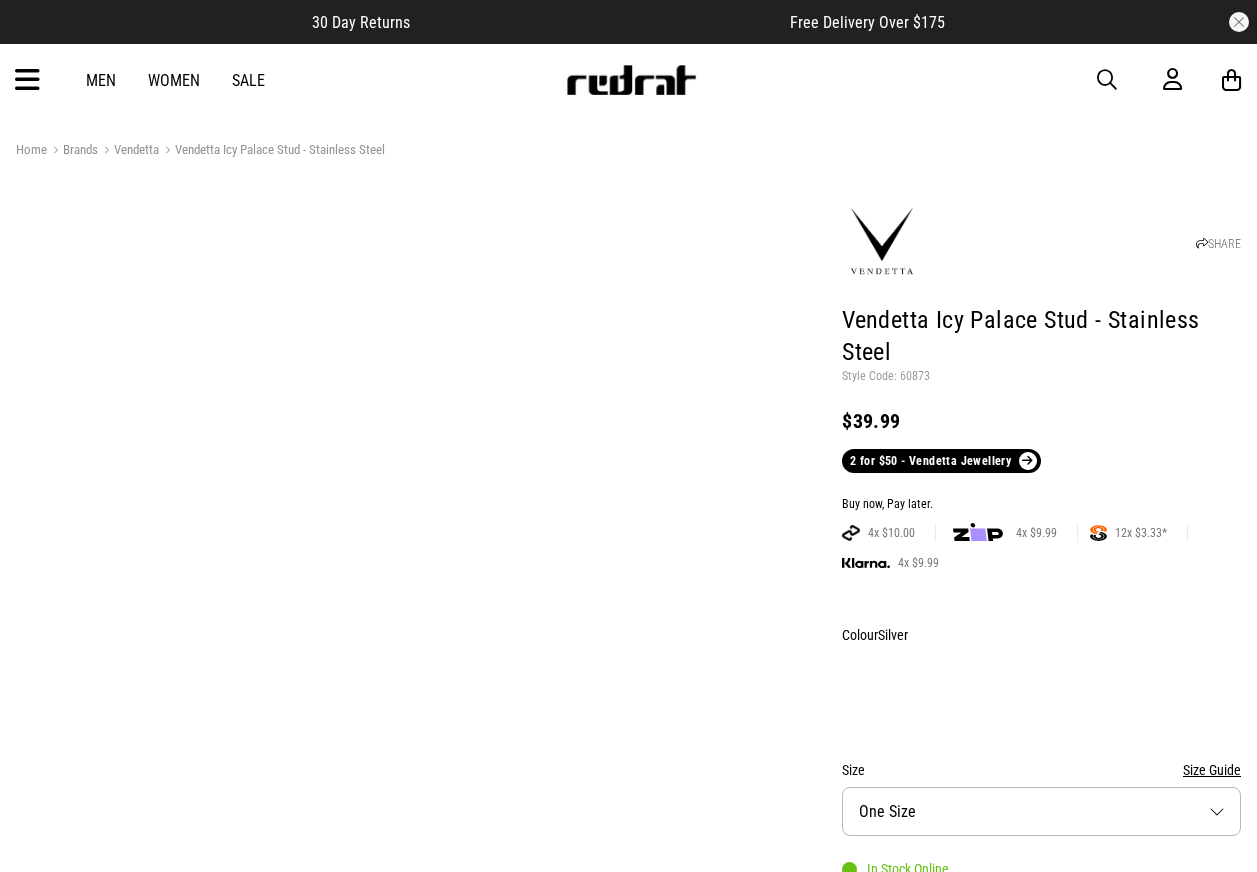 scroll, scrollTop: 0, scrollLeft: 0, axis: both 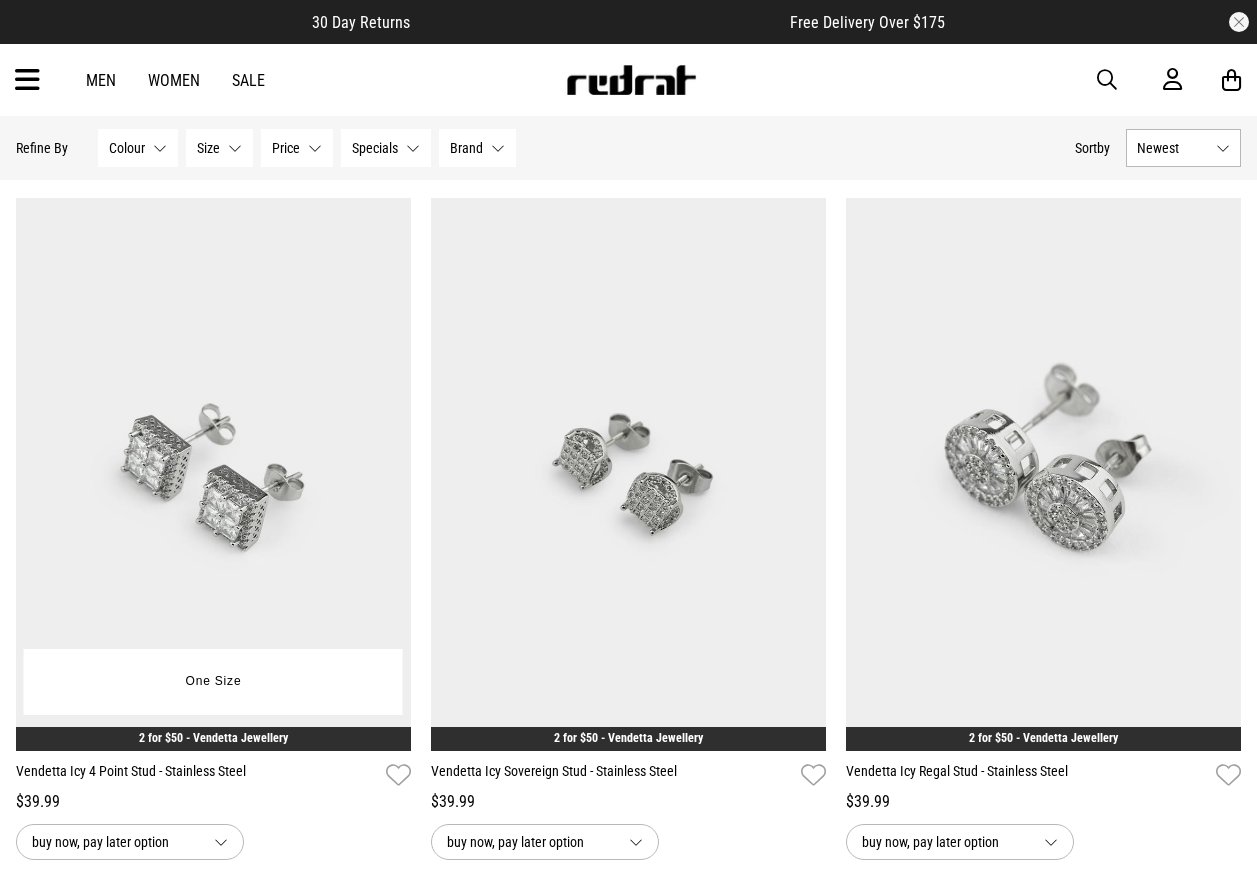 click at bounding box center [213, 474] 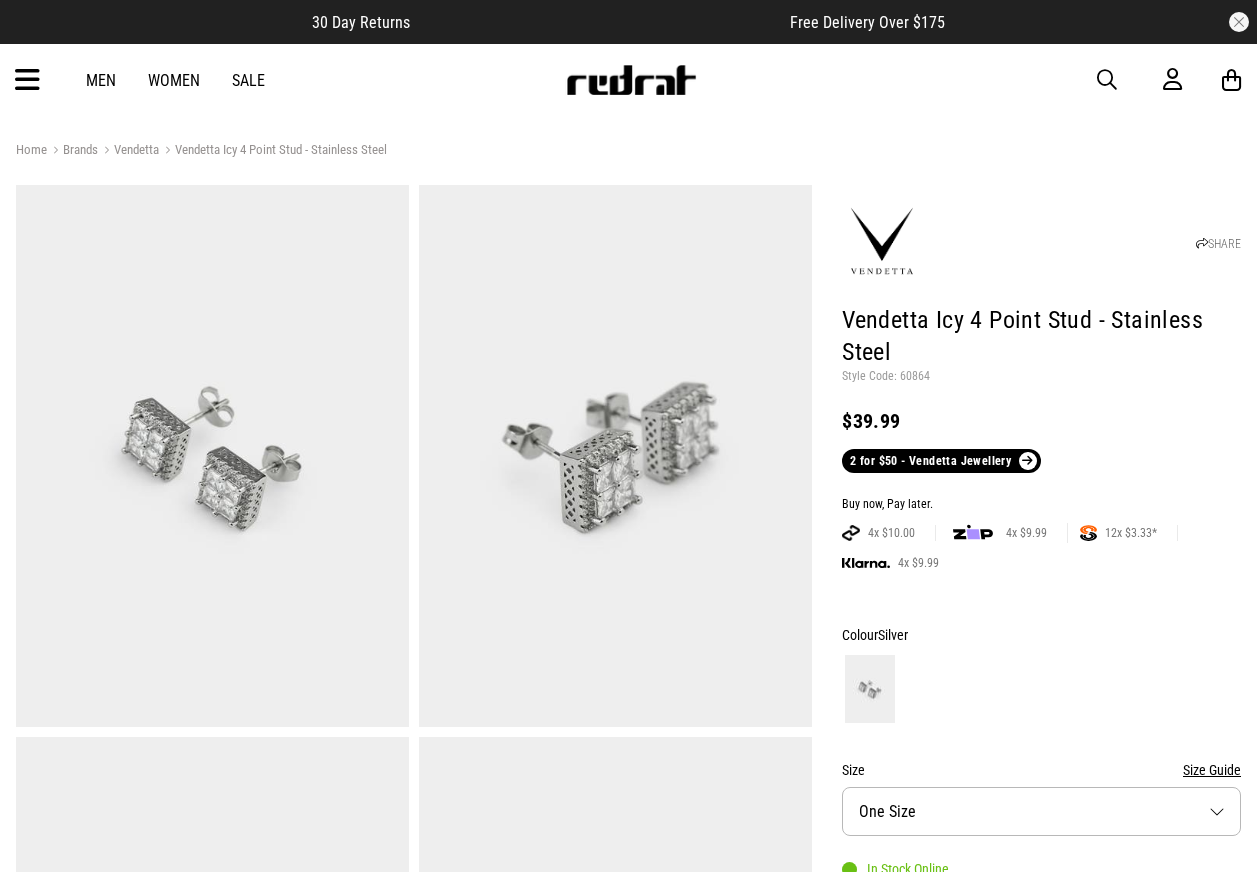 scroll, scrollTop: 0, scrollLeft: 0, axis: both 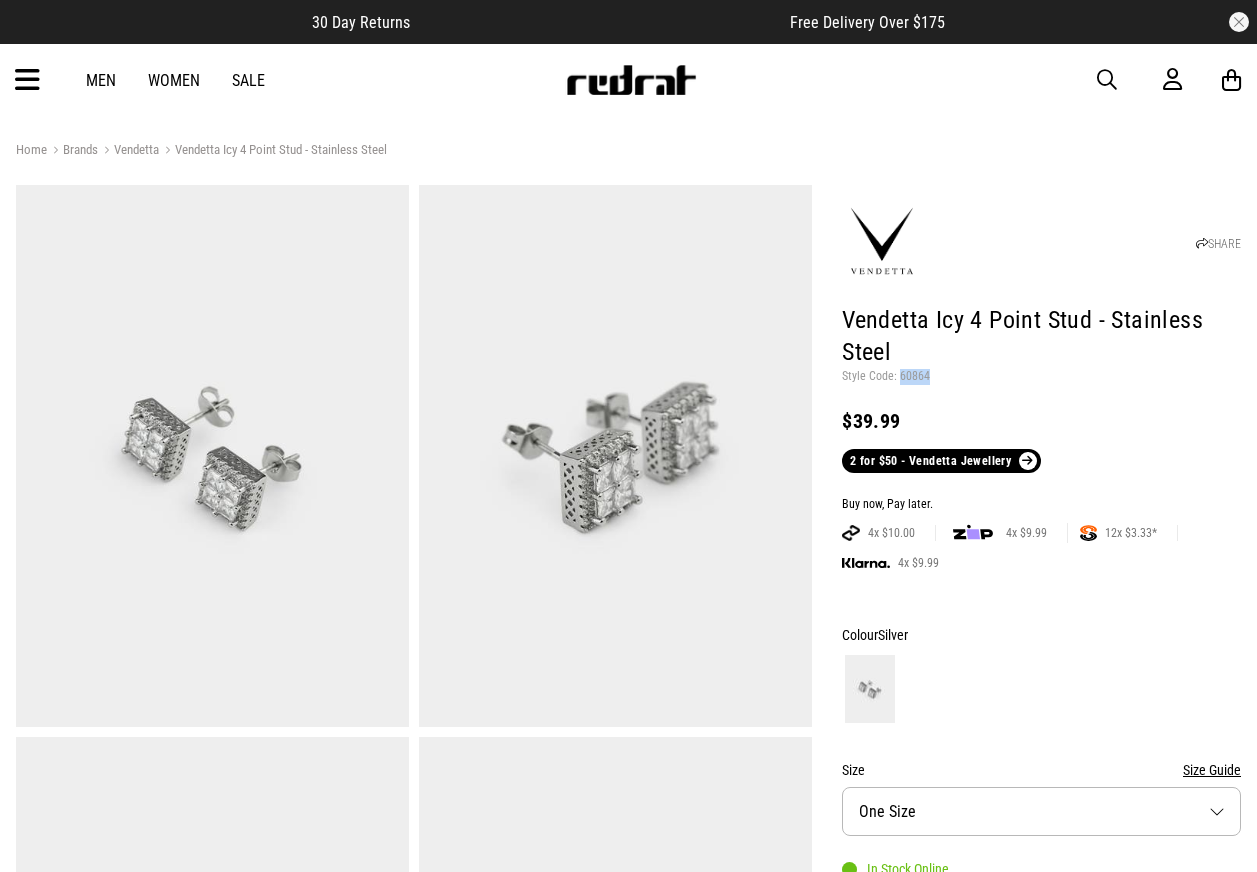 click on "Style Code: 60864" at bounding box center [1041, 377] 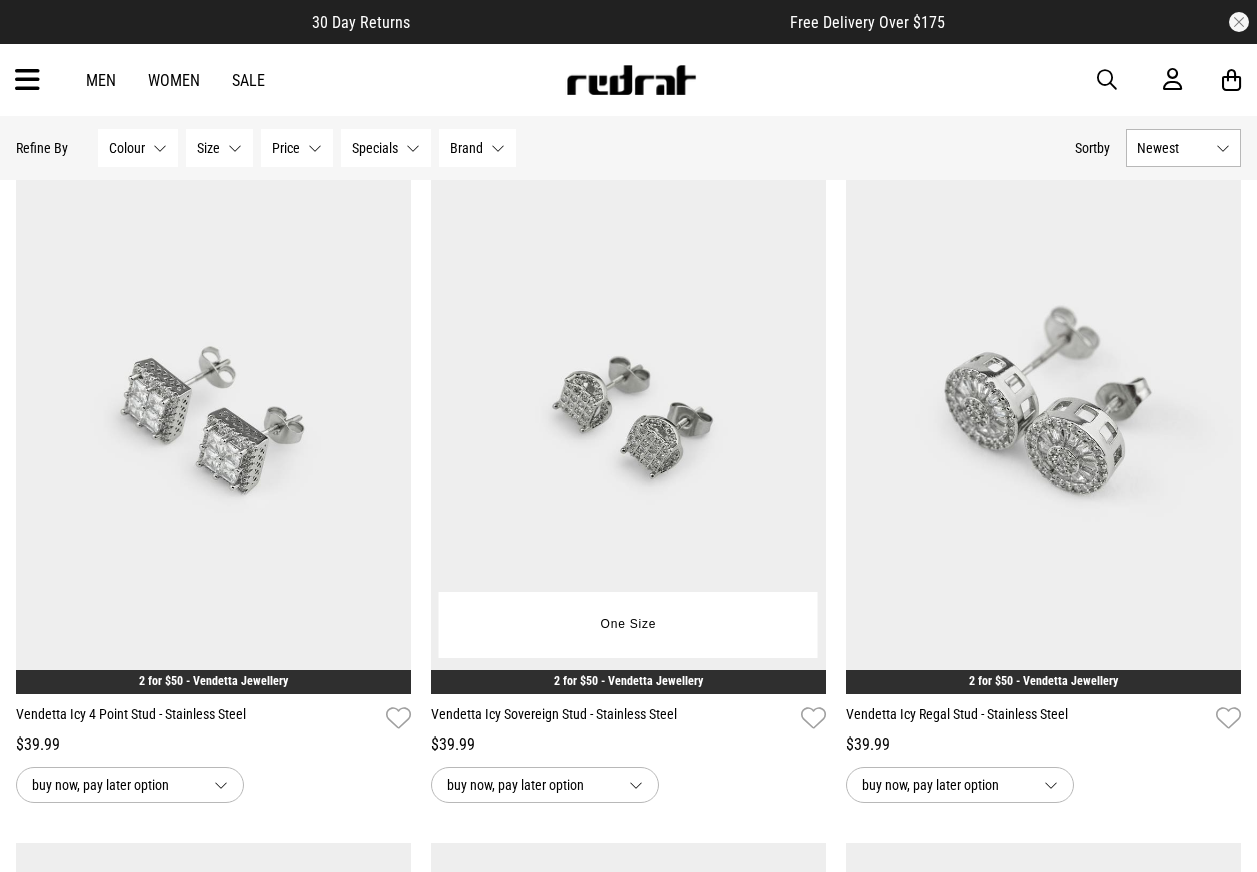 scroll, scrollTop: 2503, scrollLeft: 0, axis: vertical 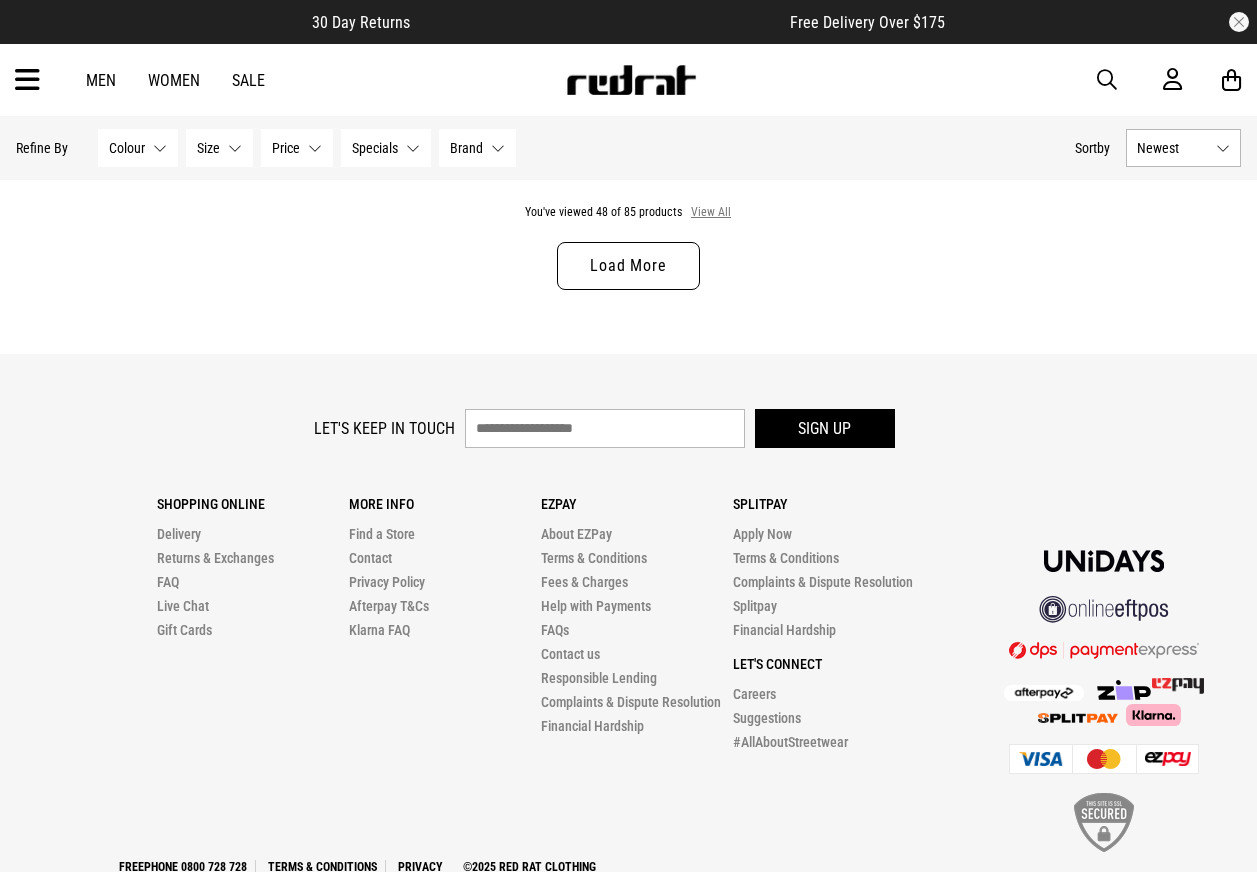 click on "View All" at bounding box center (711, 213) 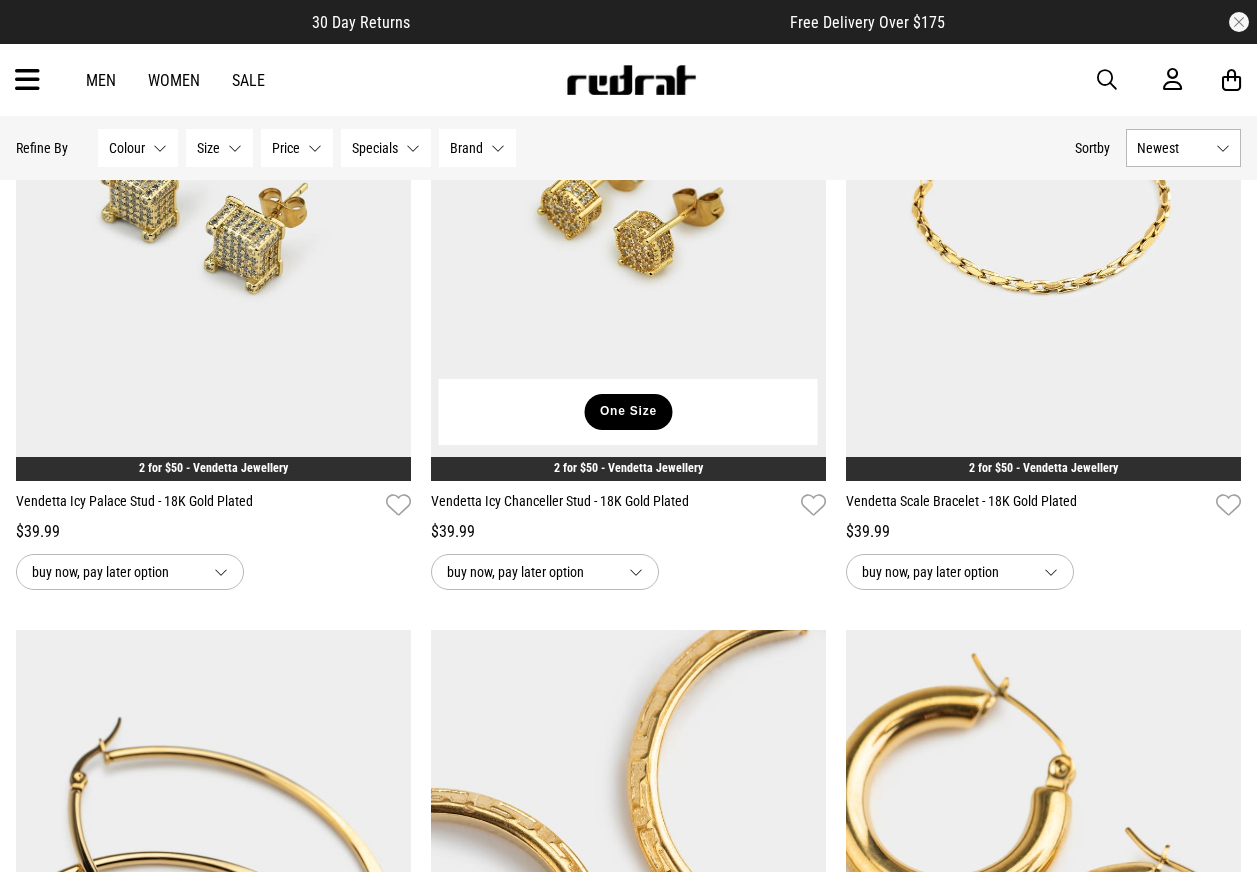 scroll, scrollTop: 6103, scrollLeft: 0, axis: vertical 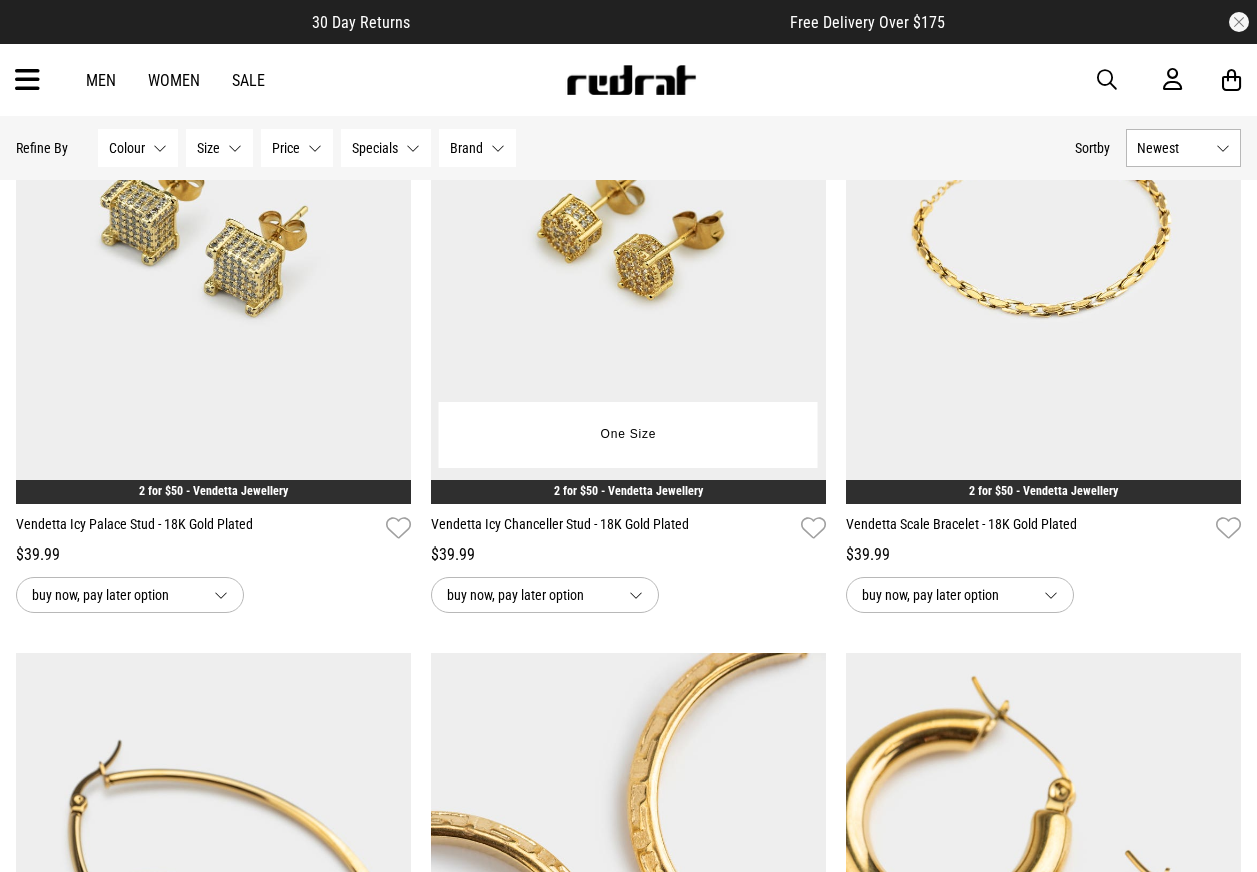 click at bounding box center [628, 227] 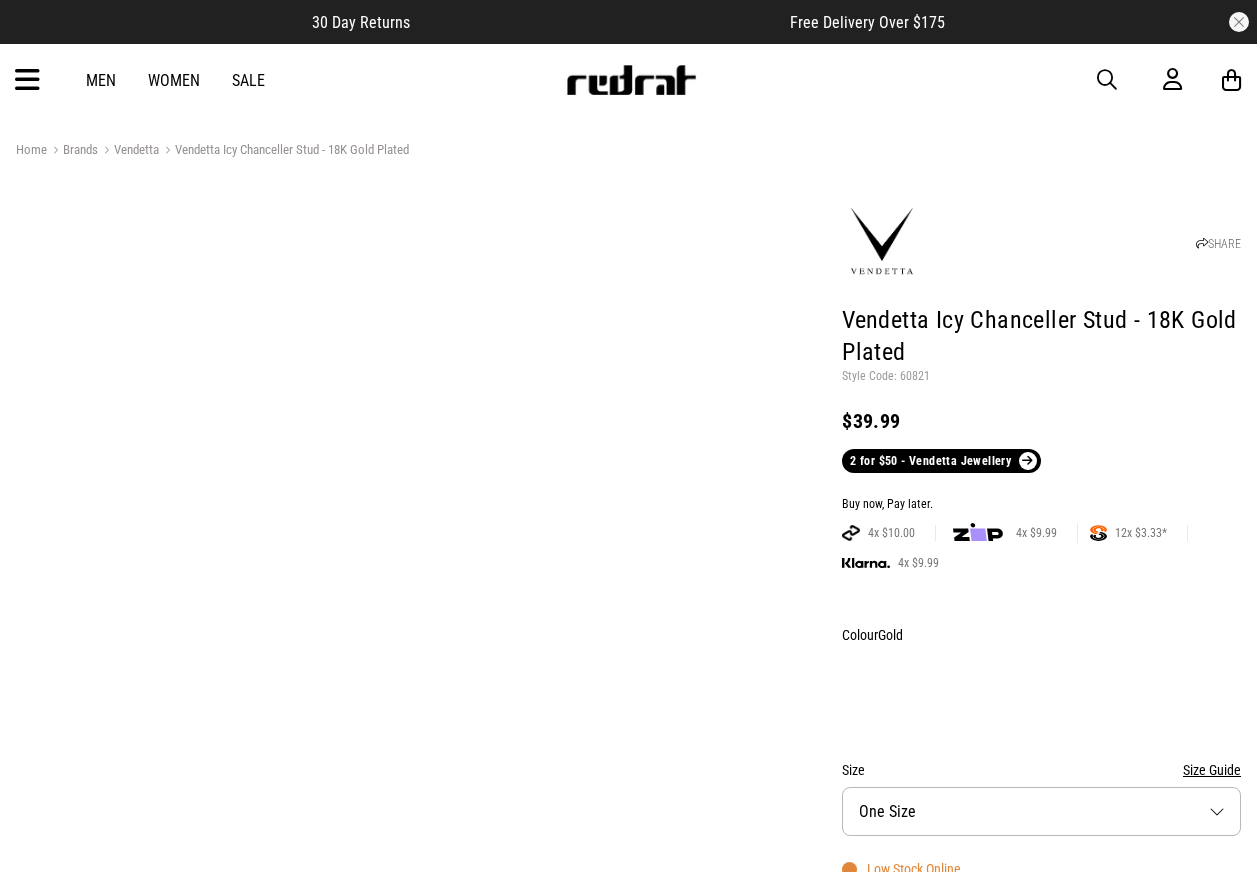 scroll, scrollTop: 0, scrollLeft: 0, axis: both 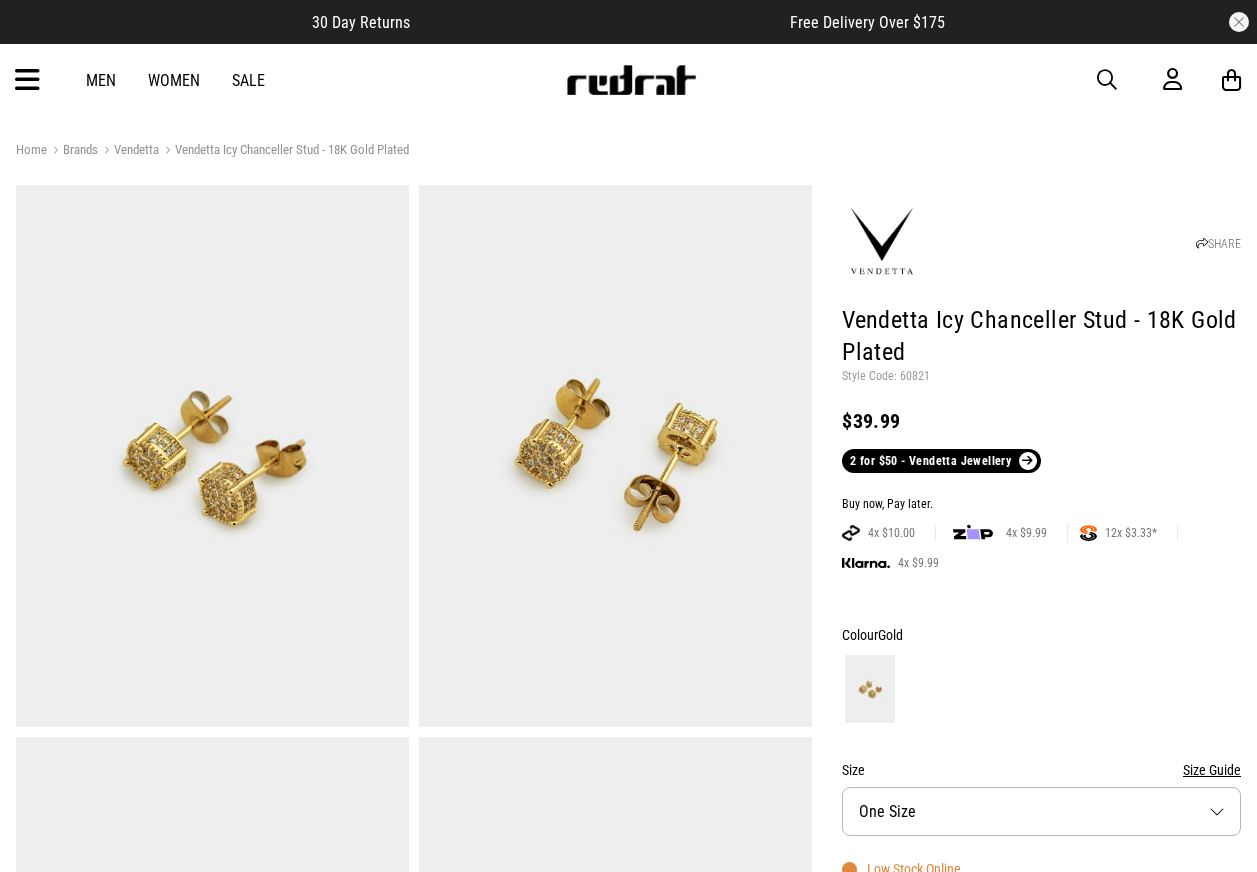 click on "Style Code: 60821" at bounding box center [1041, 377] 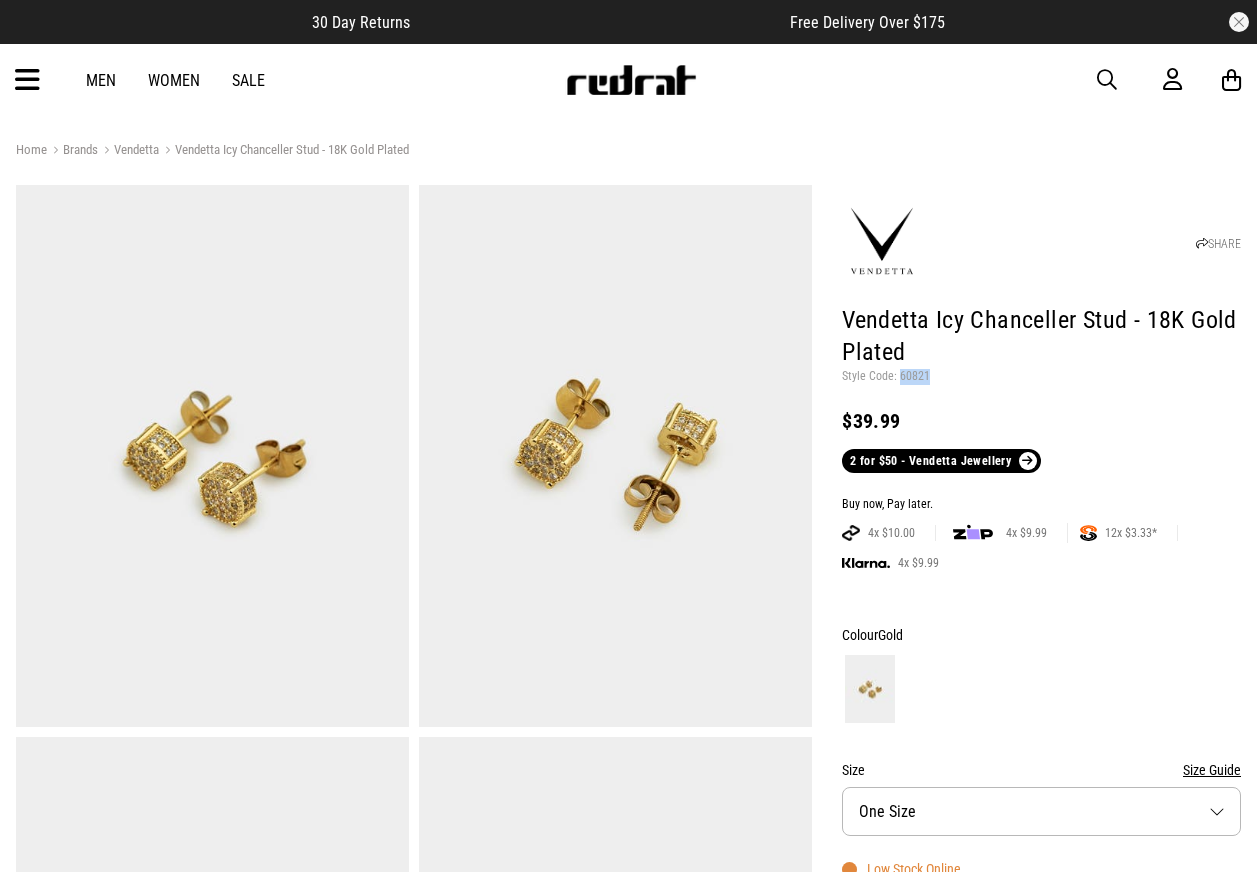 click on "Style Code: 60821" at bounding box center [1041, 377] 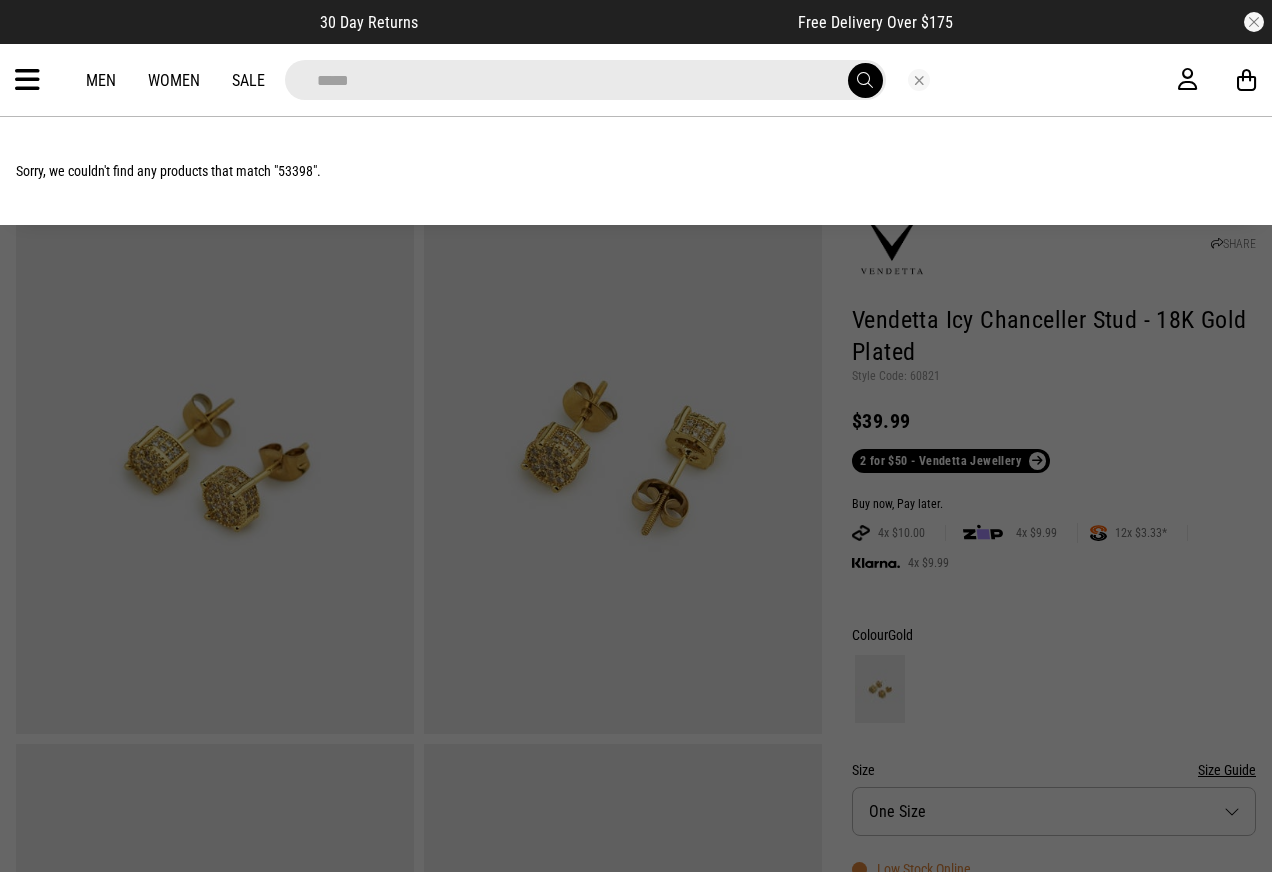 drag, startPoint x: 430, startPoint y: 76, endPoint x: 88, endPoint y: 79, distance: 342.01315 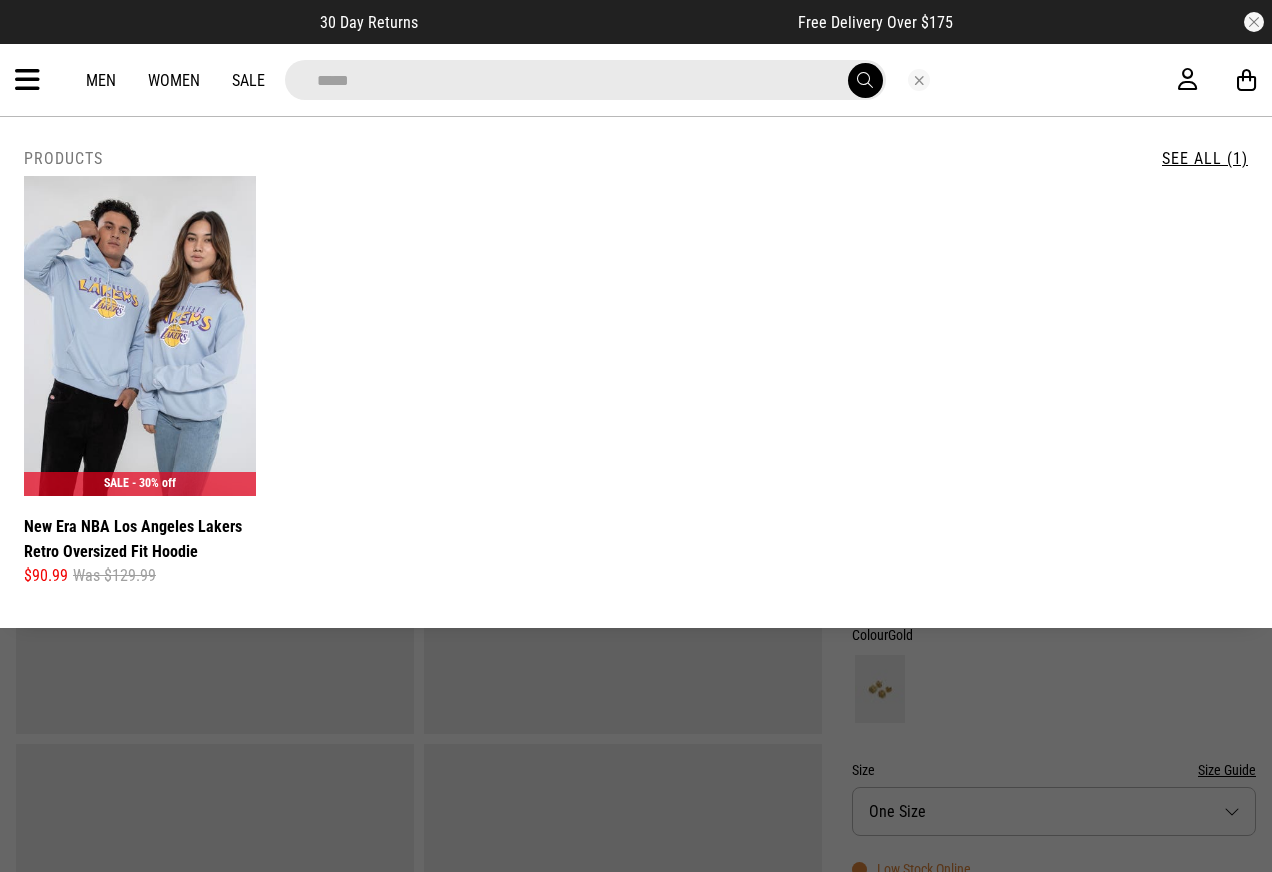 drag, startPoint x: 548, startPoint y: 82, endPoint x: 106, endPoint y: 82, distance: 442 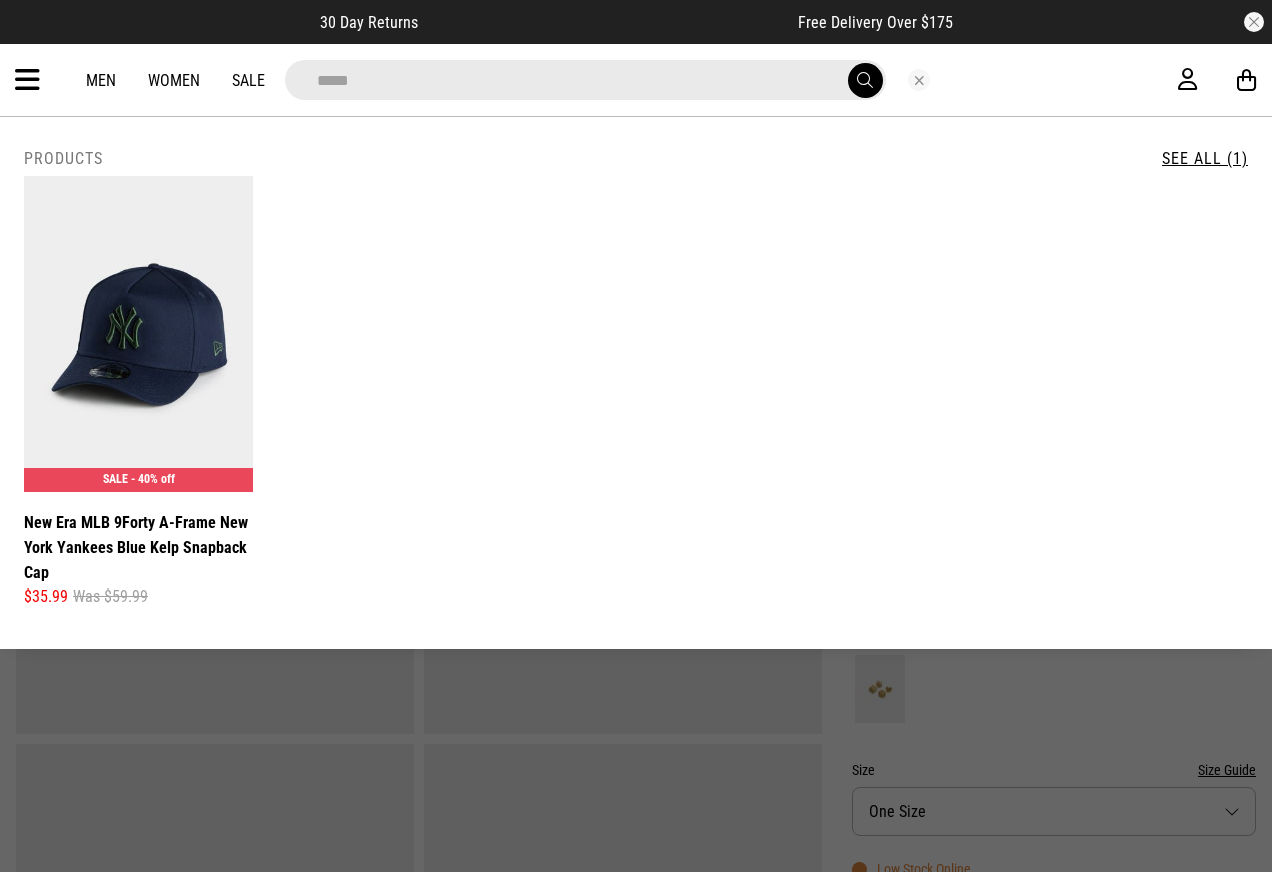 drag, startPoint x: 375, startPoint y: 88, endPoint x: 292, endPoint y: 91, distance: 83.0542 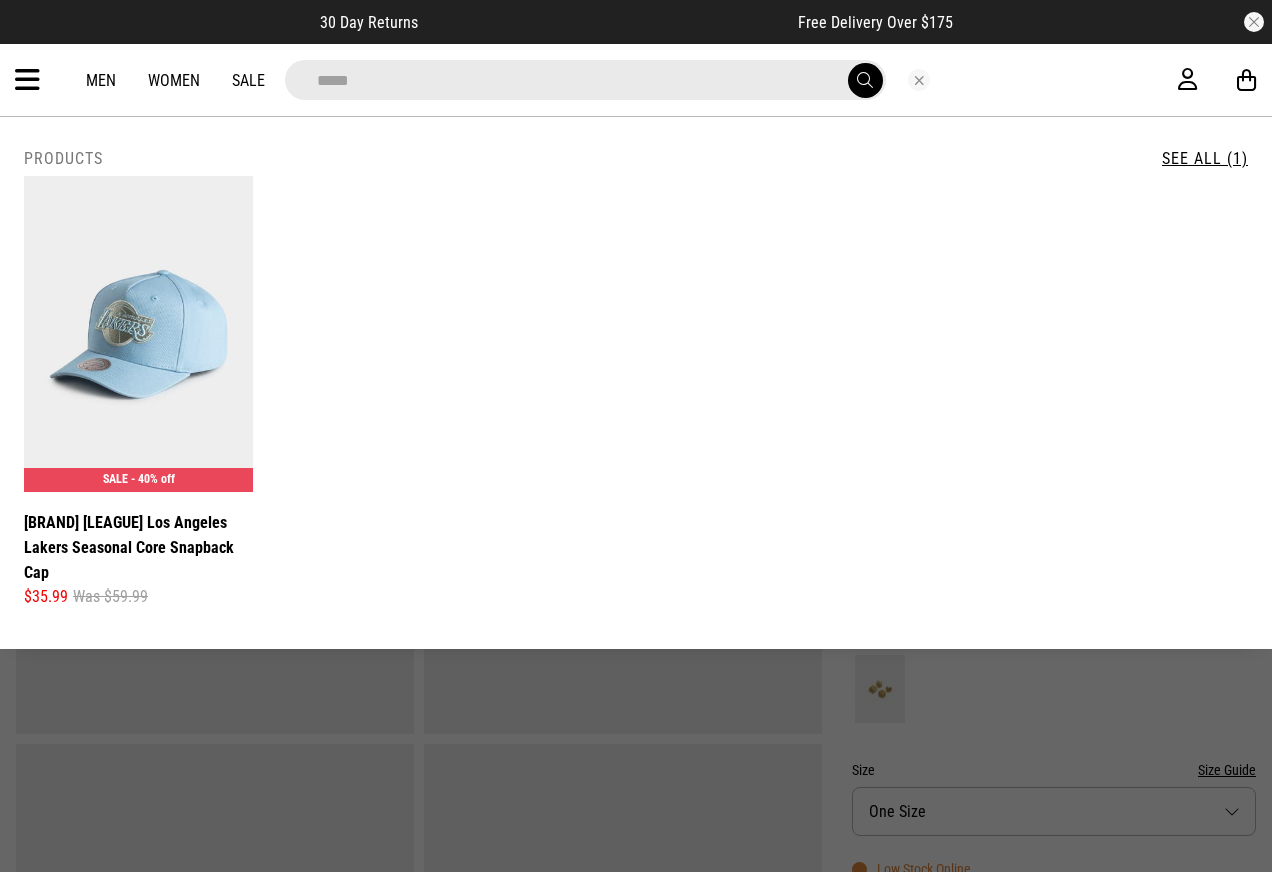 drag, startPoint x: 367, startPoint y: 81, endPoint x: 281, endPoint y: 81, distance: 86 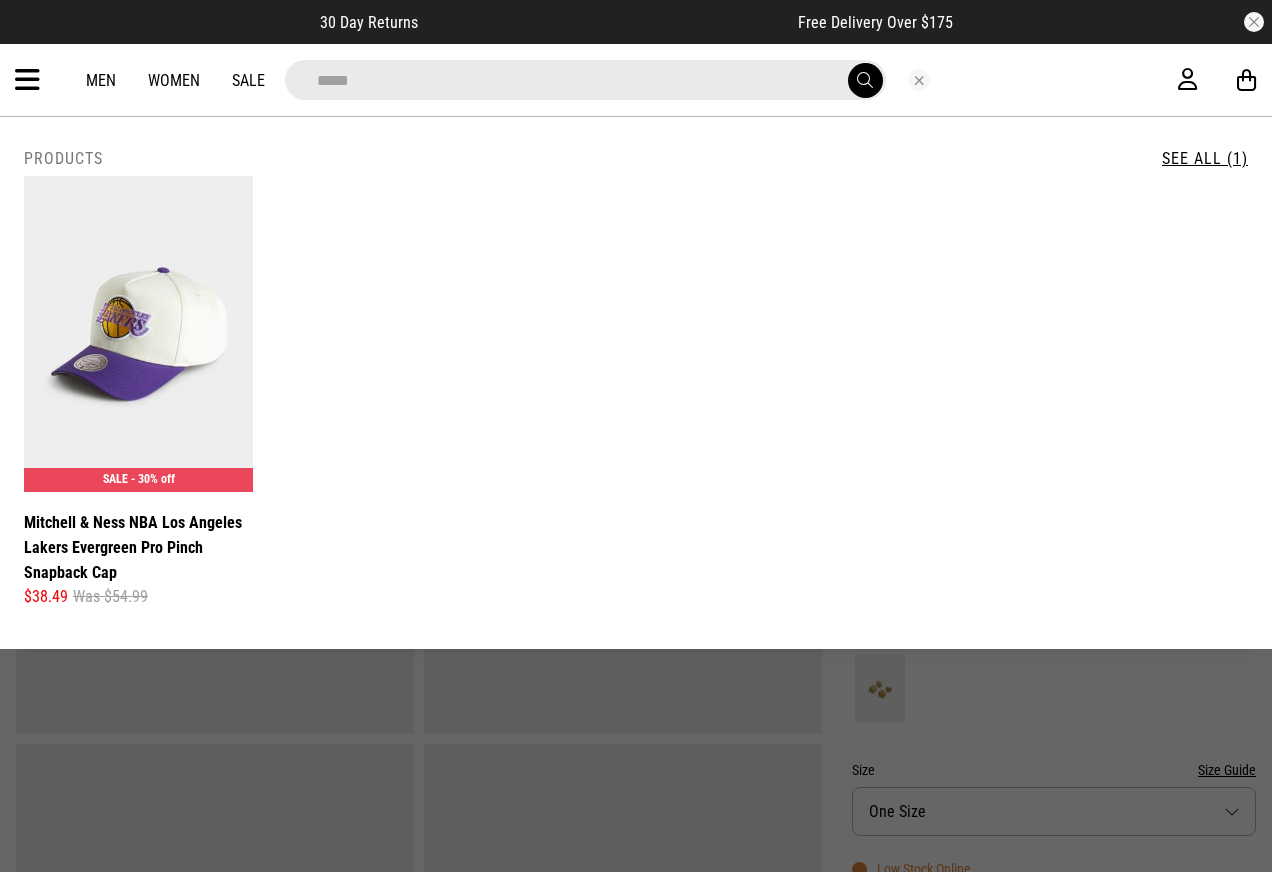 drag, startPoint x: 413, startPoint y: 87, endPoint x: 109, endPoint y: 41, distance: 307.46057 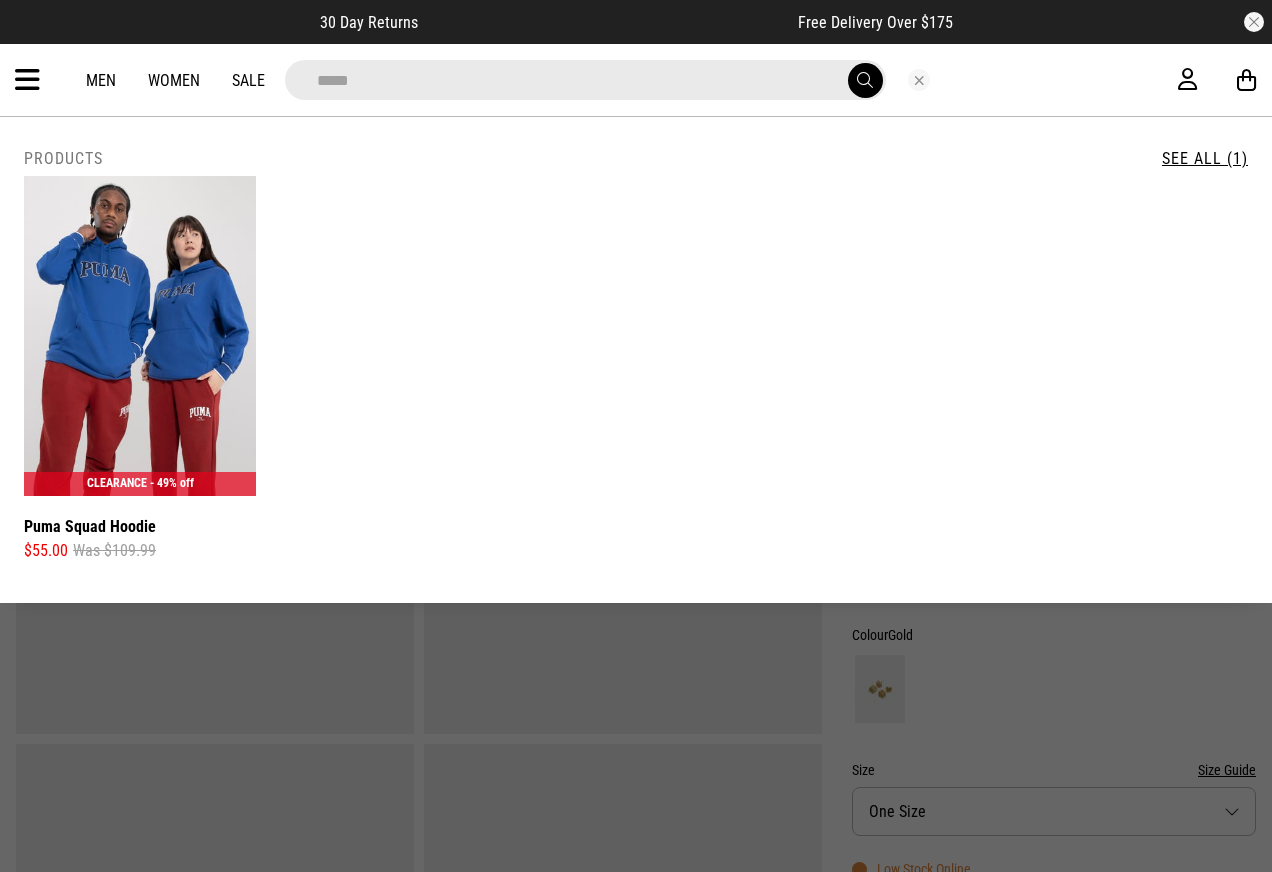 drag, startPoint x: 388, startPoint y: 84, endPoint x: 196, endPoint y: 68, distance: 192.66551 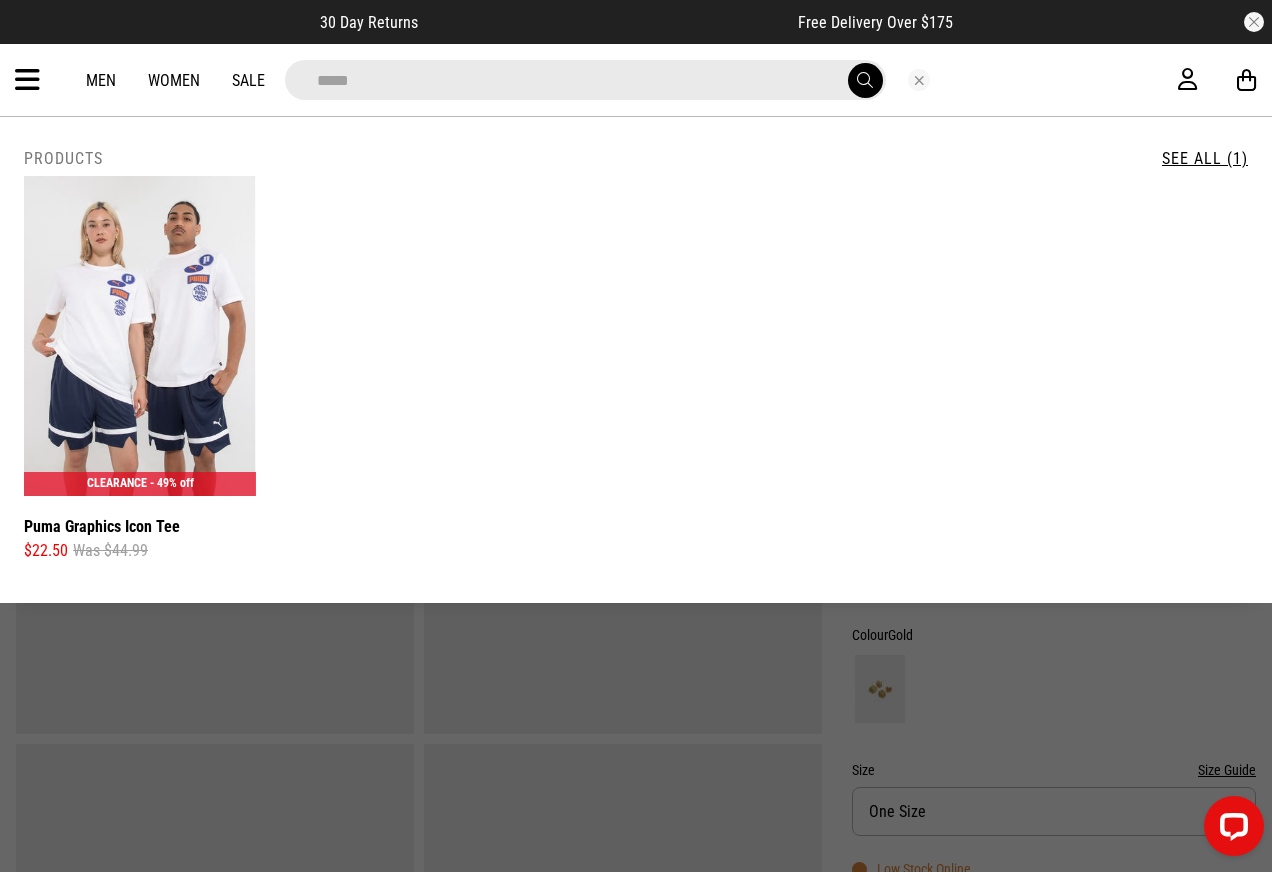 drag, startPoint x: 379, startPoint y: 72, endPoint x: 244, endPoint y: 72, distance: 135 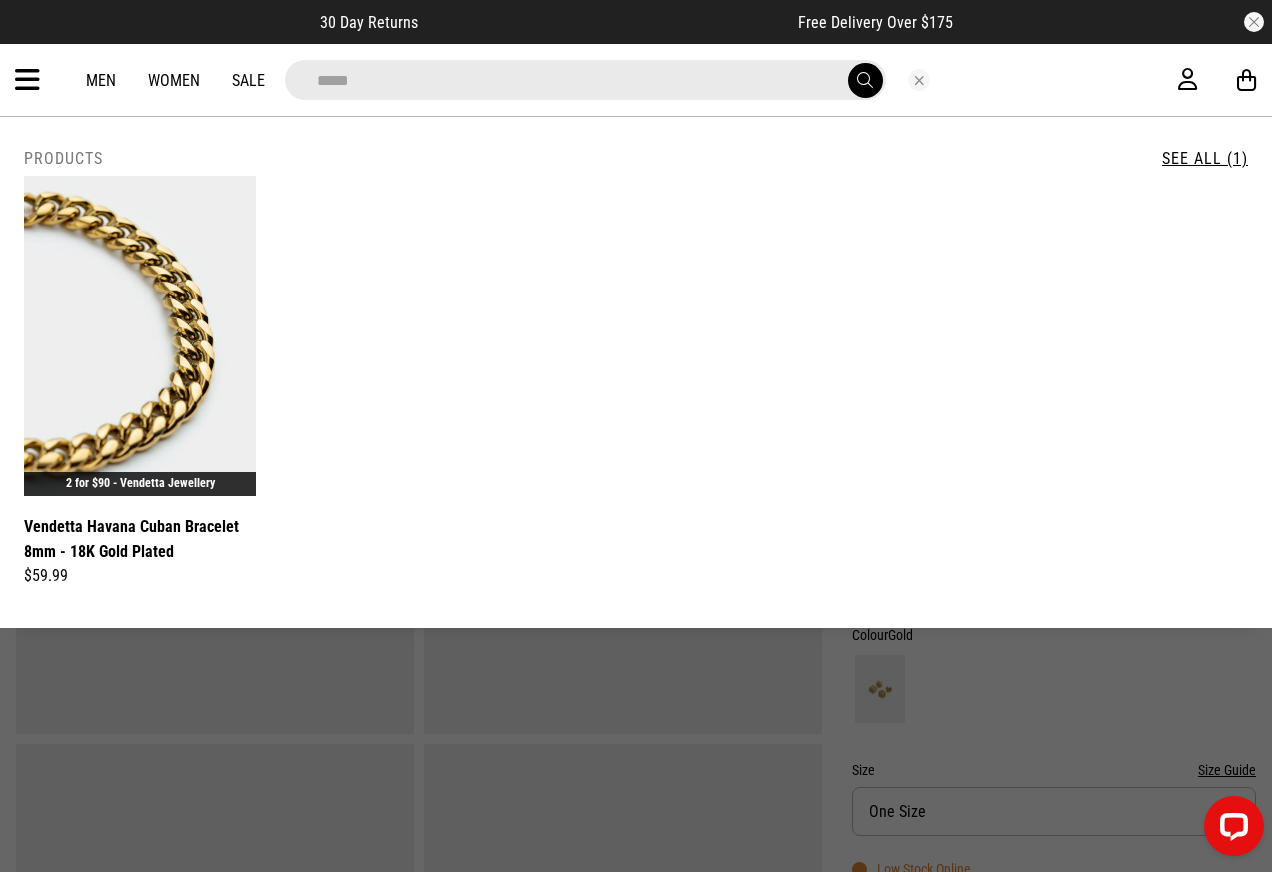 drag, startPoint x: 387, startPoint y: 82, endPoint x: 126, endPoint y: 84, distance: 261.00766 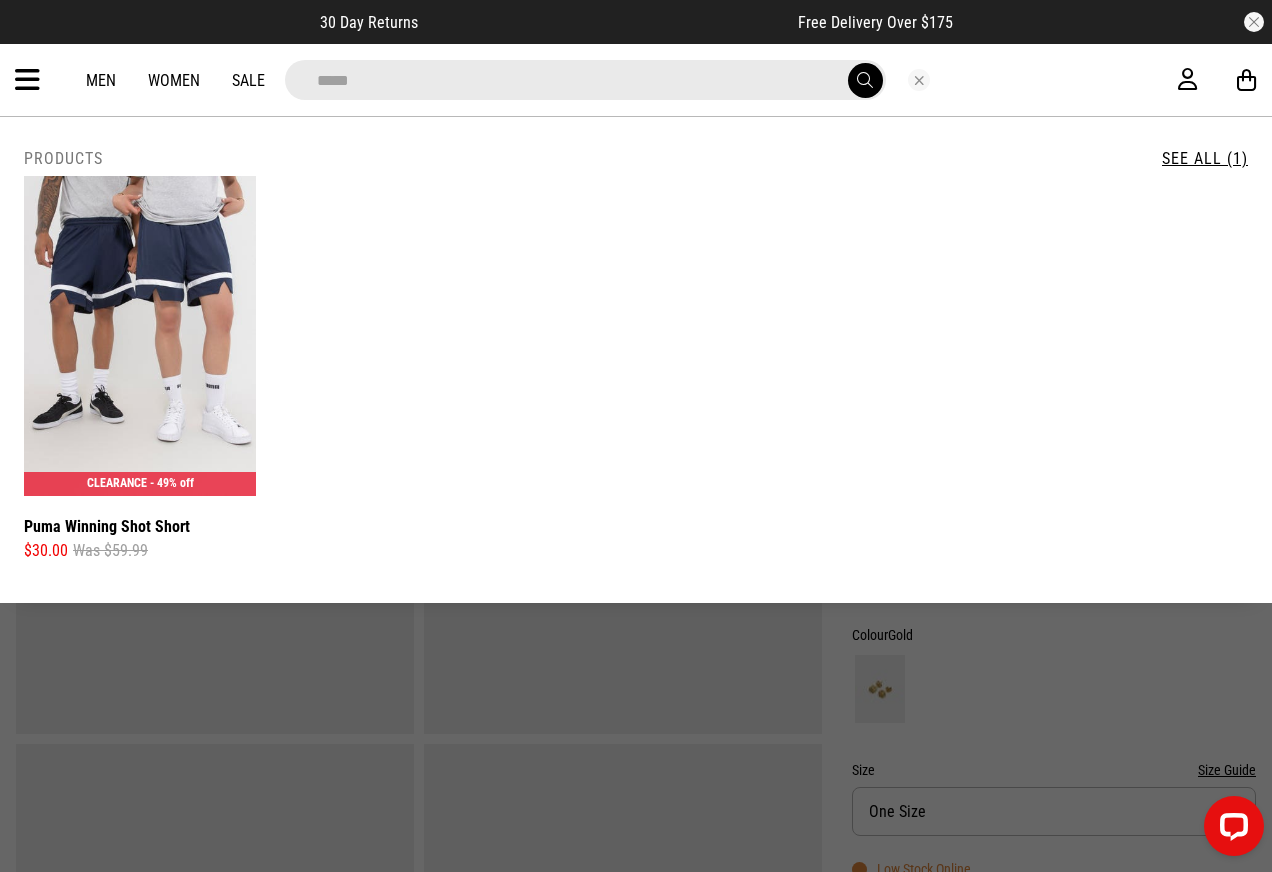 drag, startPoint x: 479, startPoint y: 83, endPoint x: 62, endPoint y: 84, distance: 417.0012 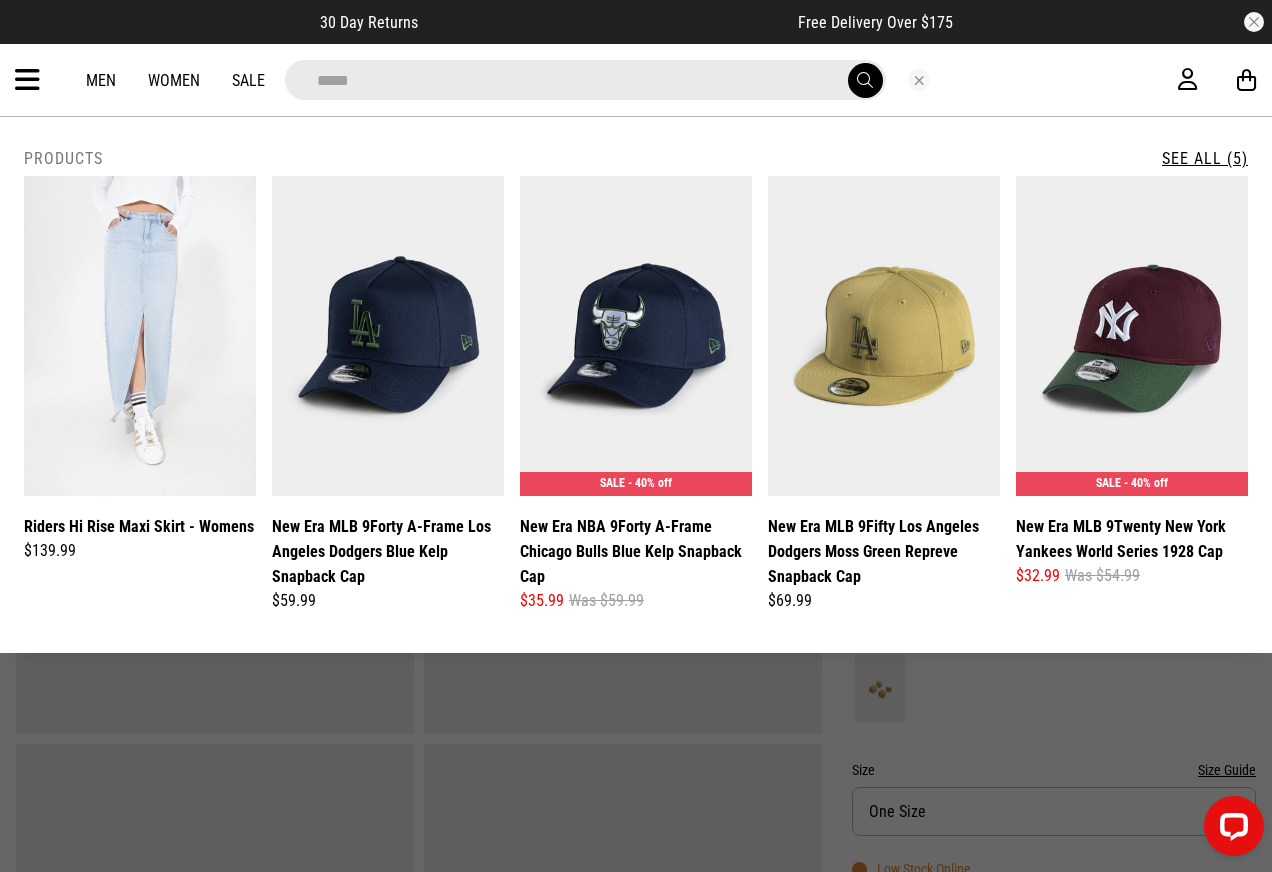 type on "*****" 